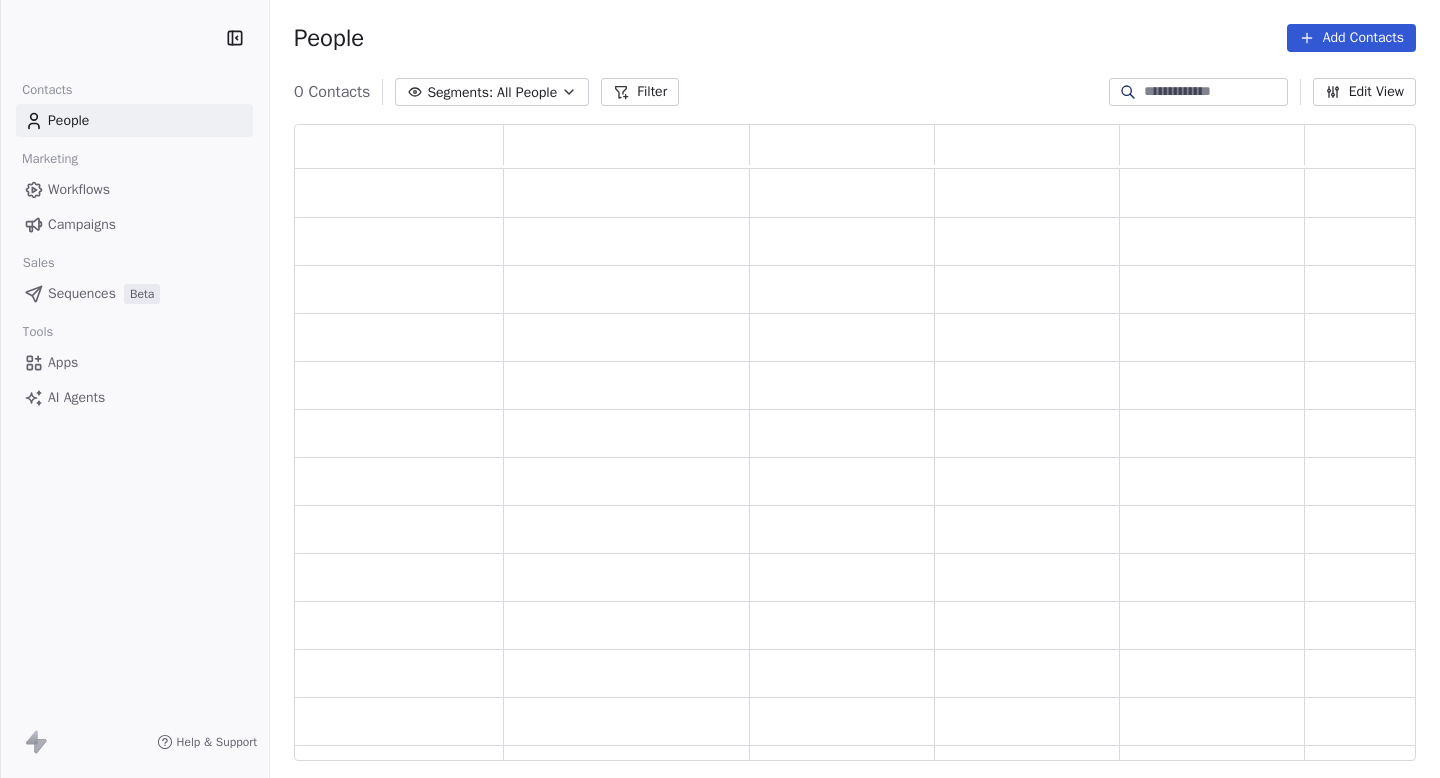 scroll, scrollTop: 0, scrollLeft: 0, axis: both 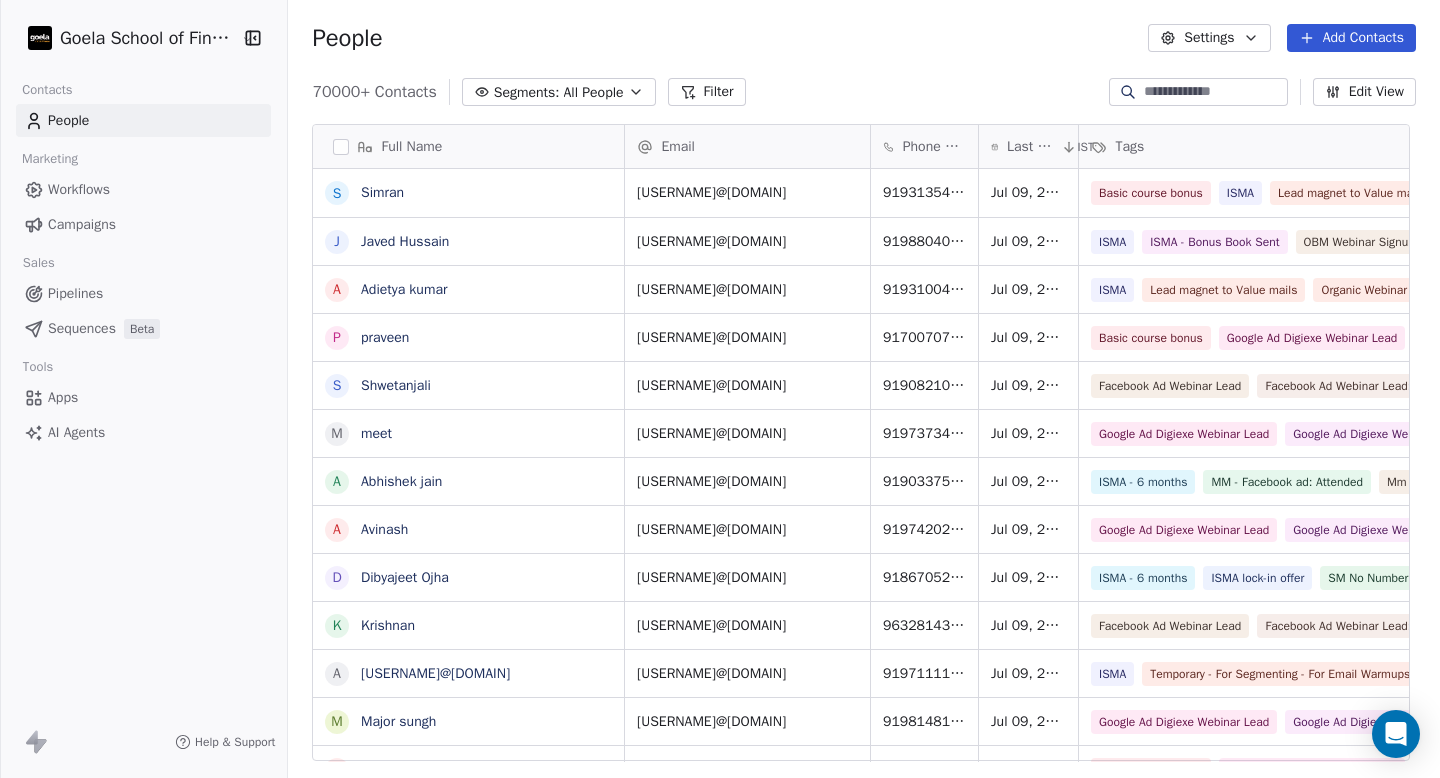 click at bounding box center [1214, 92] 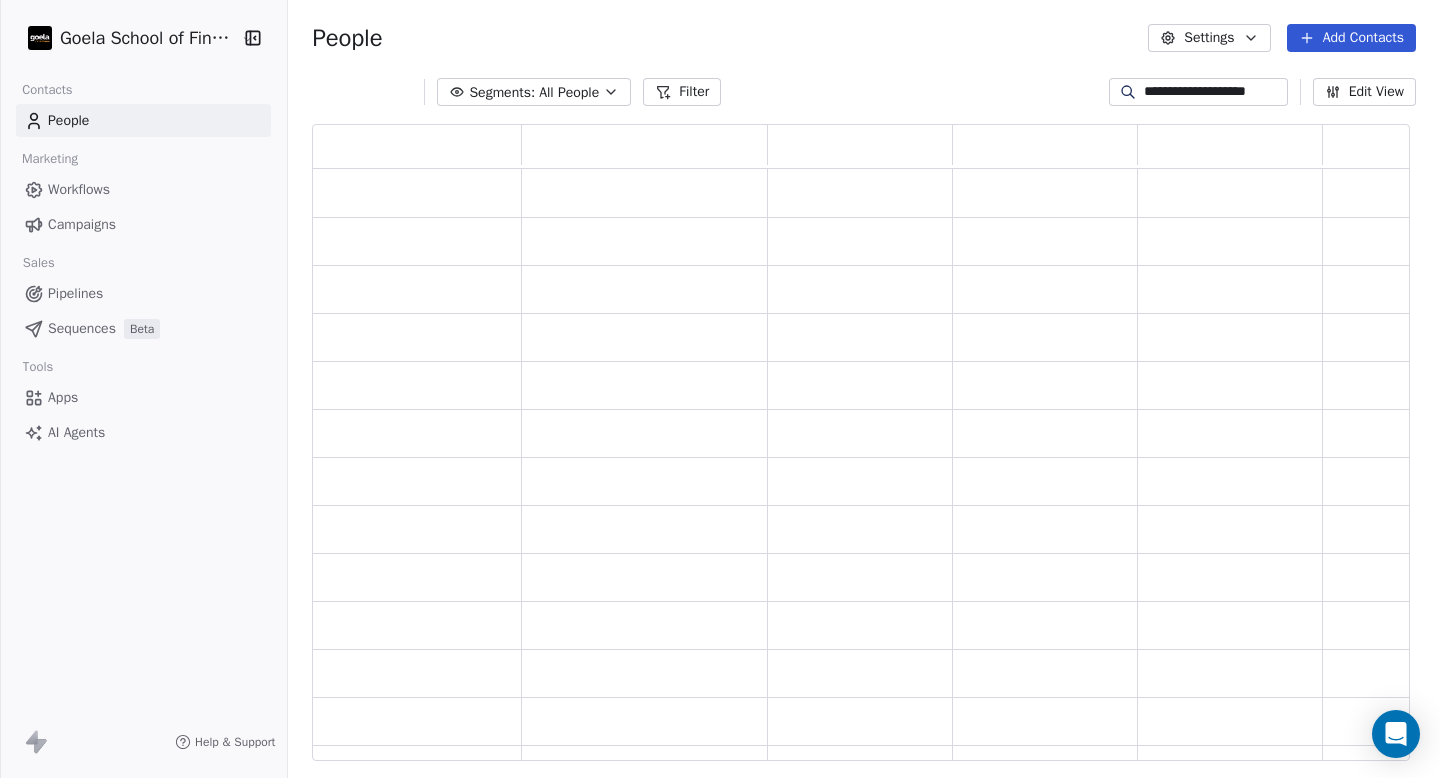 scroll, scrollTop: 16, scrollLeft: 16, axis: both 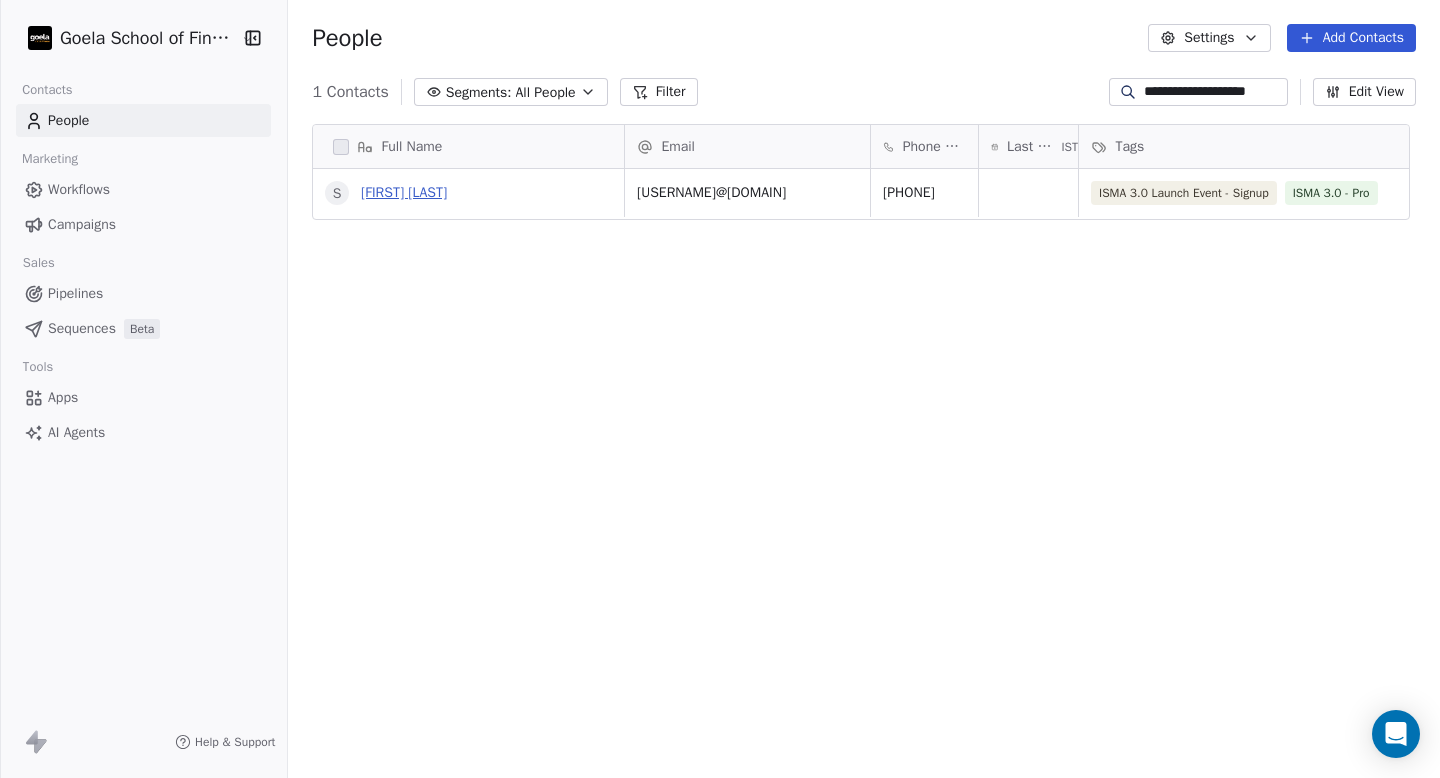 type on "**********" 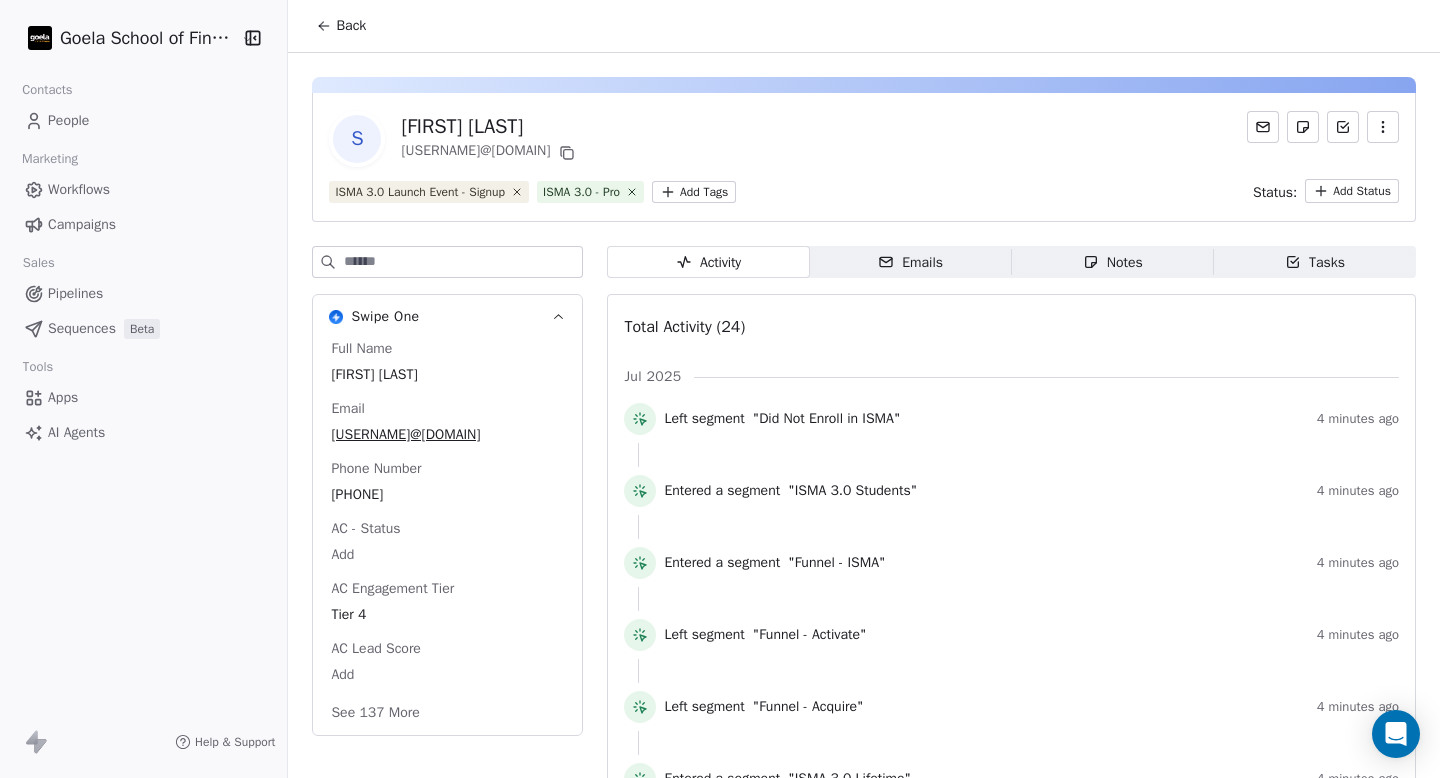 click on "See   137   More" at bounding box center [375, 713] 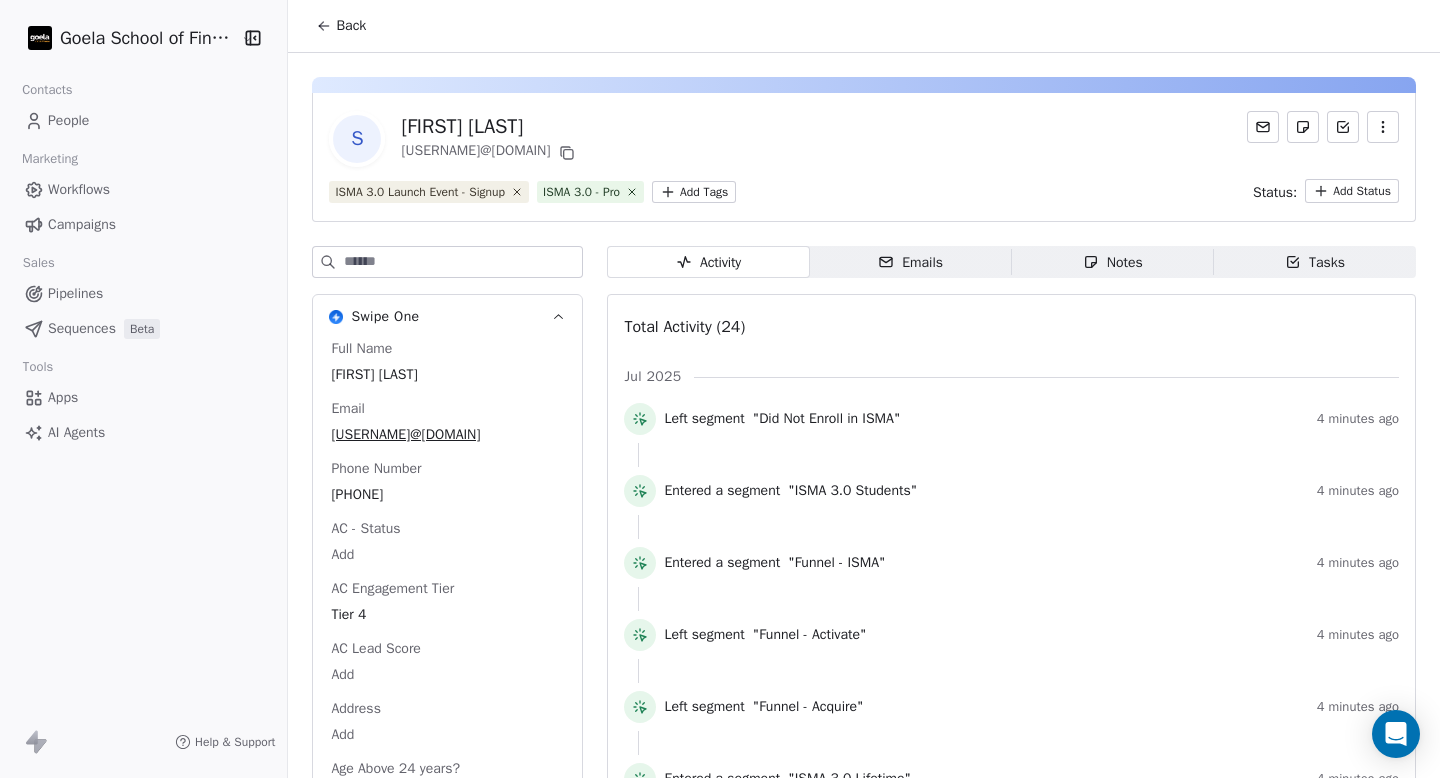 click at bounding box center (463, 262) 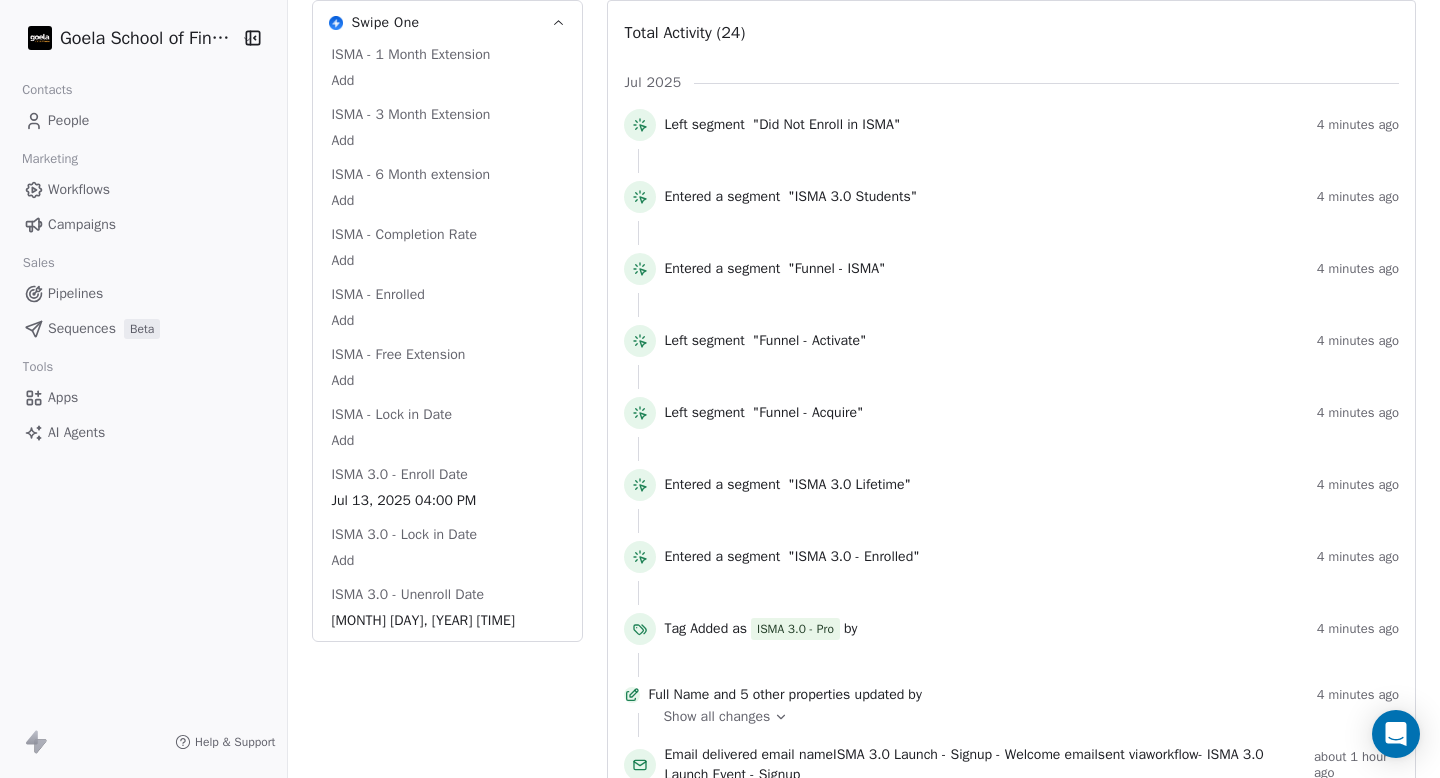 scroll, scrollTop: 320, scrollLeft: 0, axis: vertical 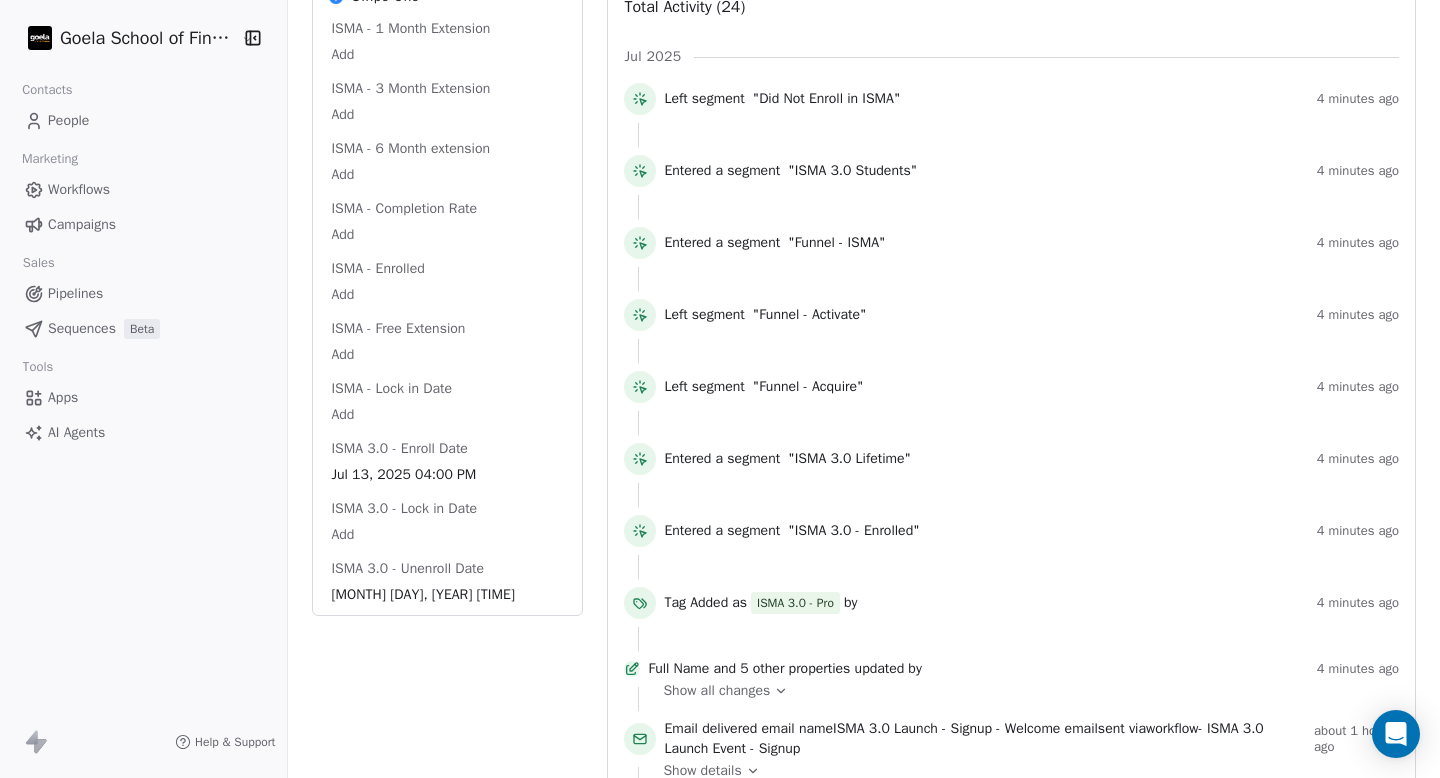 type on "****" 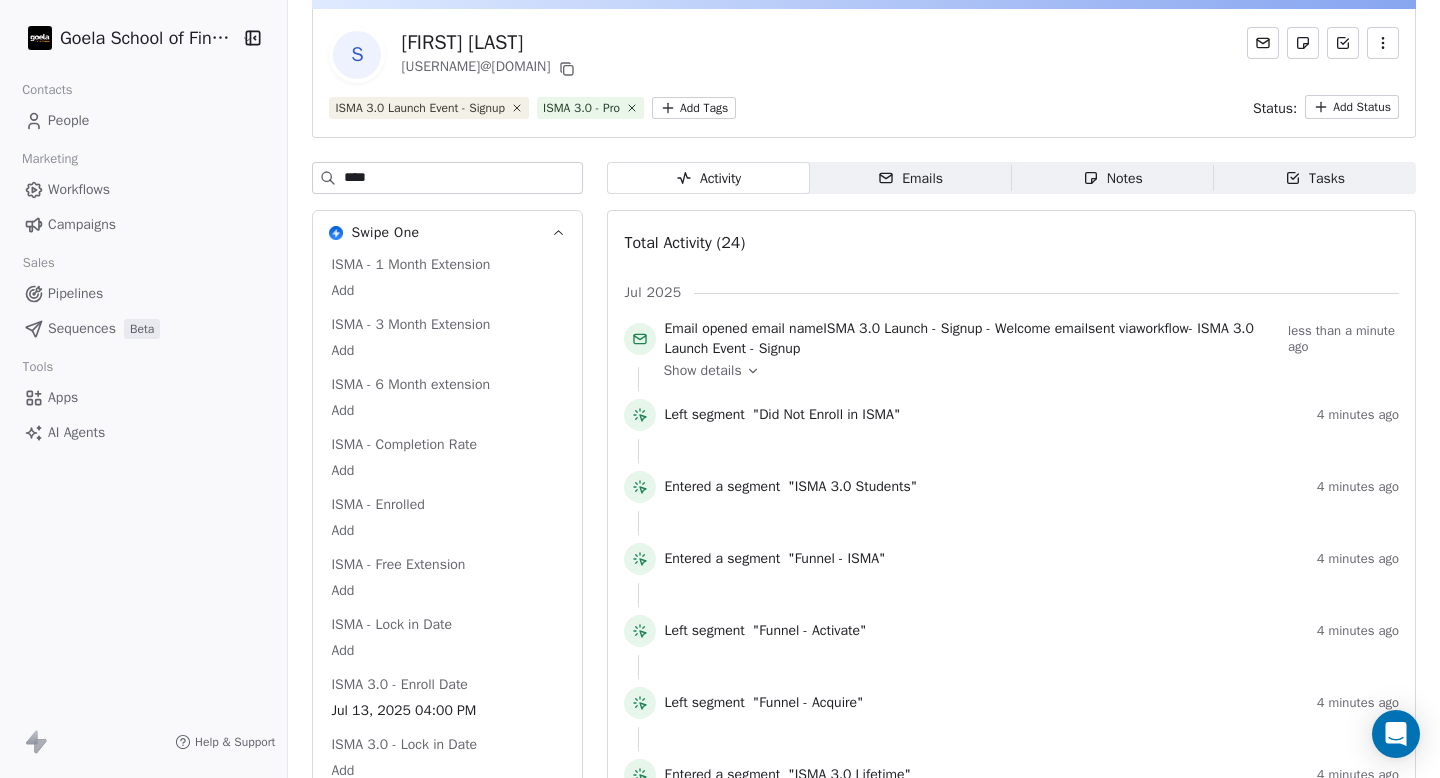 scroll, scrollTop: 106, scrollLeft: 0, axis: vertical 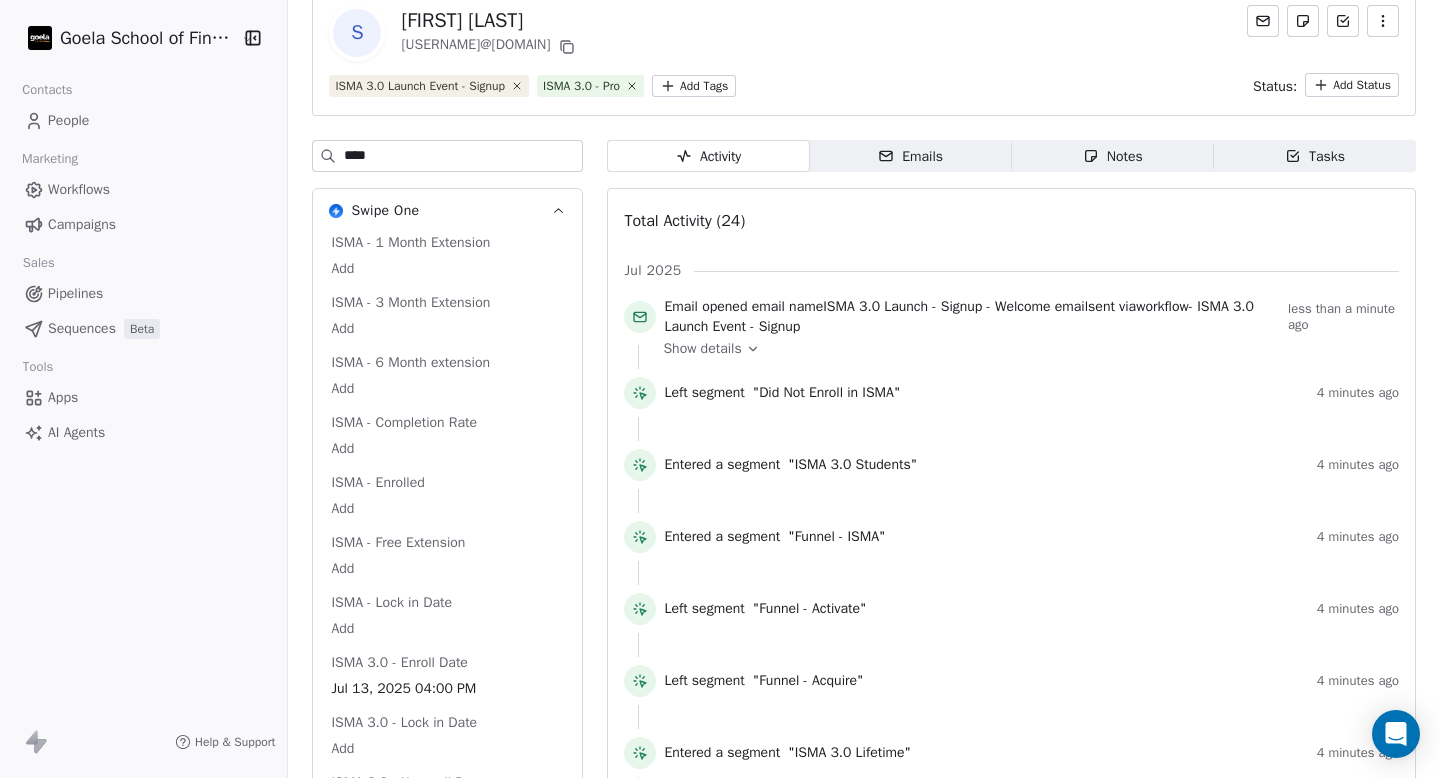 click 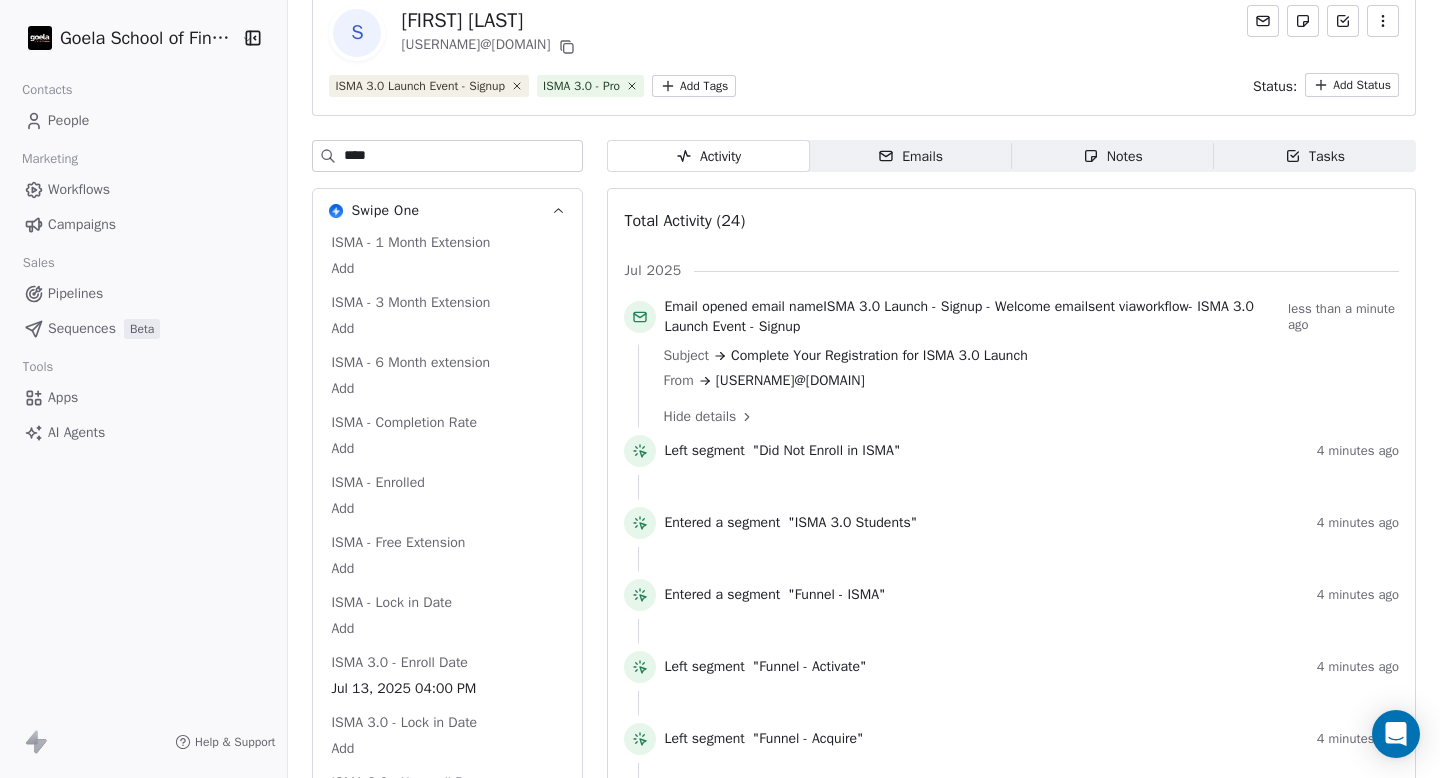 click on "Campaigns" at bounding box center (82, 224) 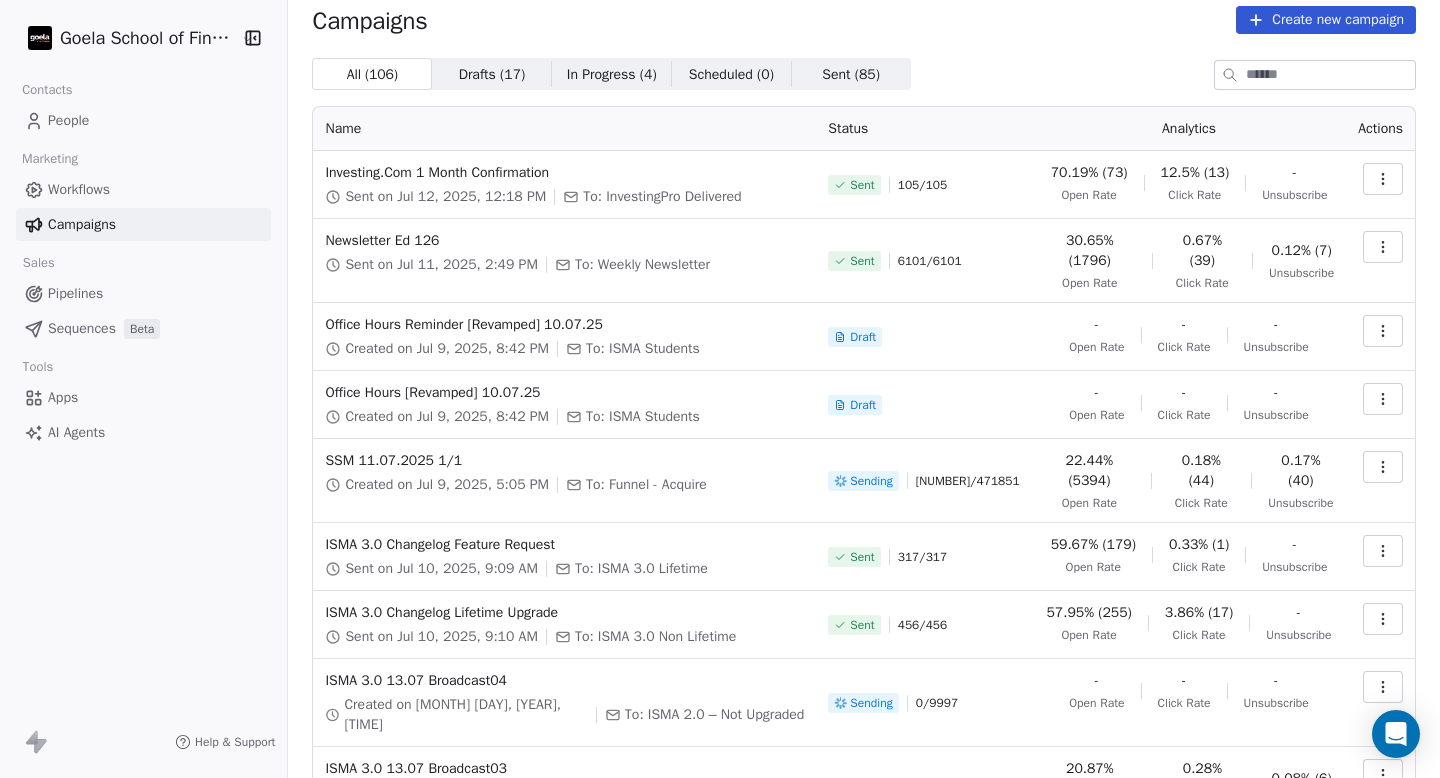 scroll, scrollTop: 0, scrollLeft: 0, axis: both 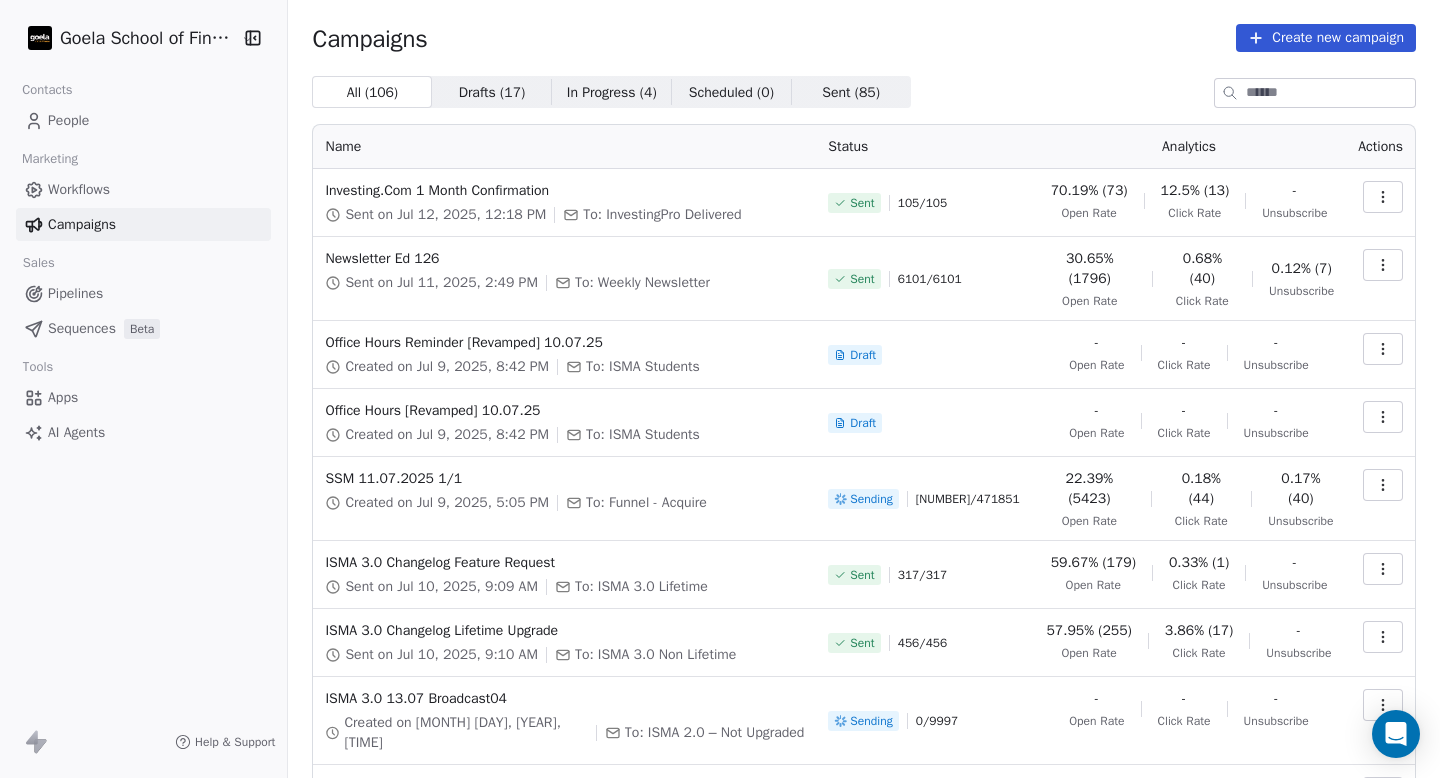 click on "People" at bounding box center [143, 120] 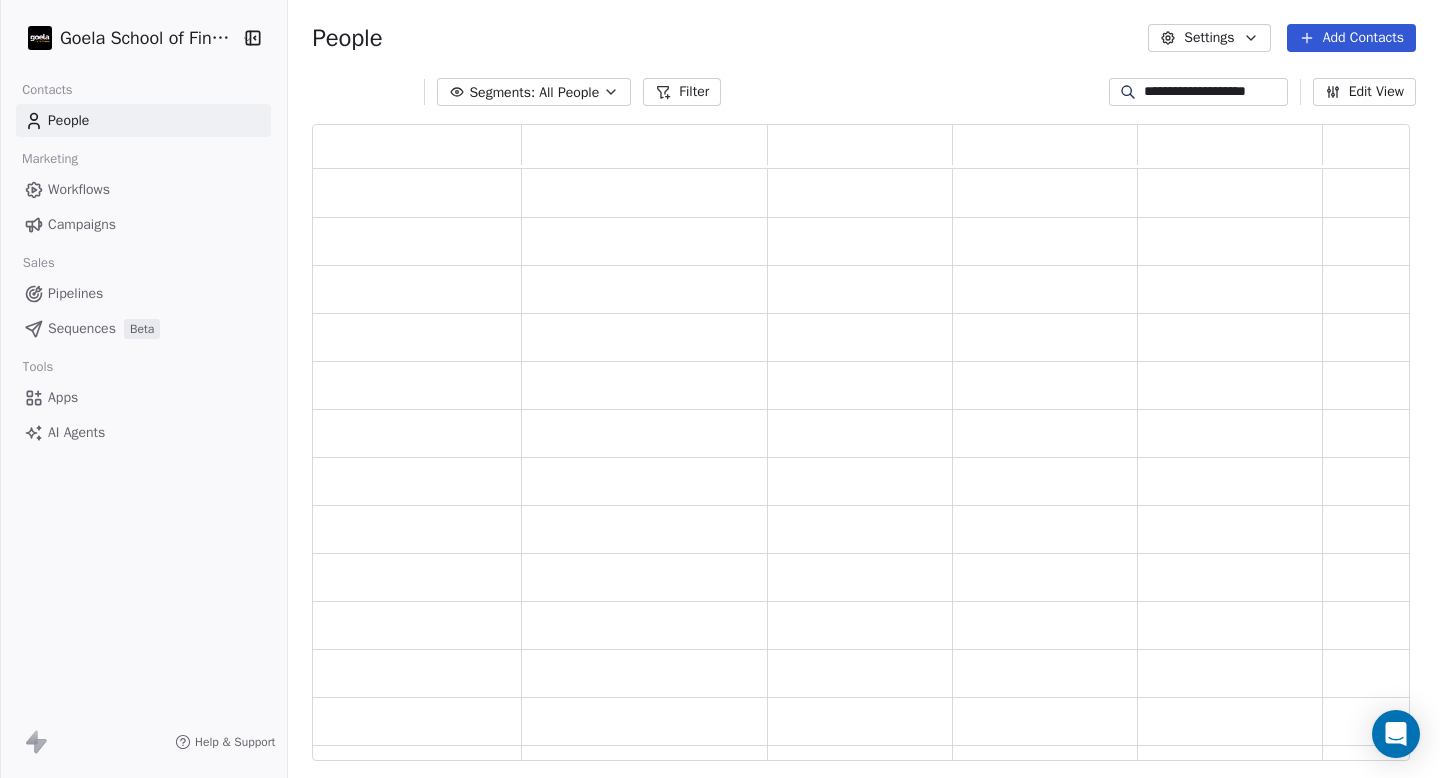 scroll, scrollTop: 16, scrollLeft: 16, axis: both 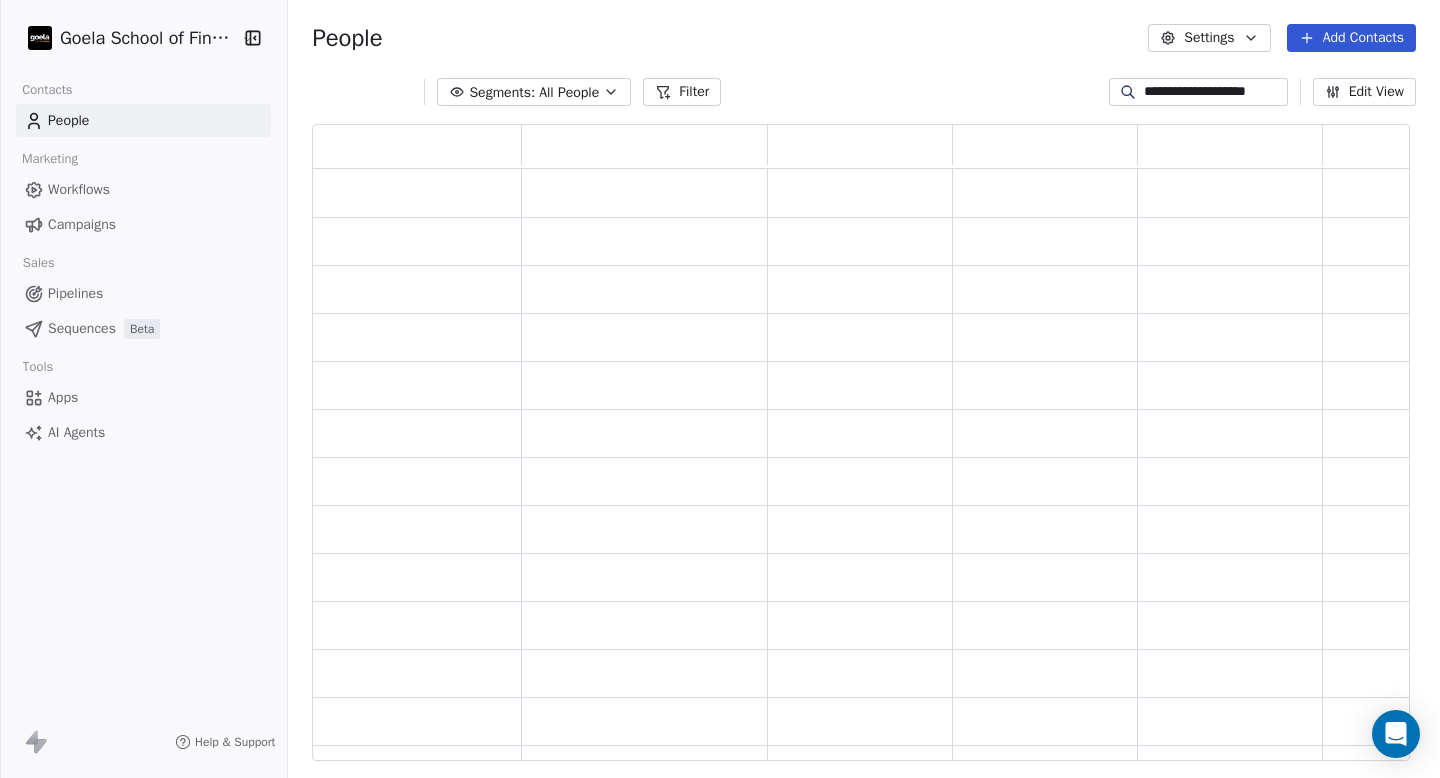 click 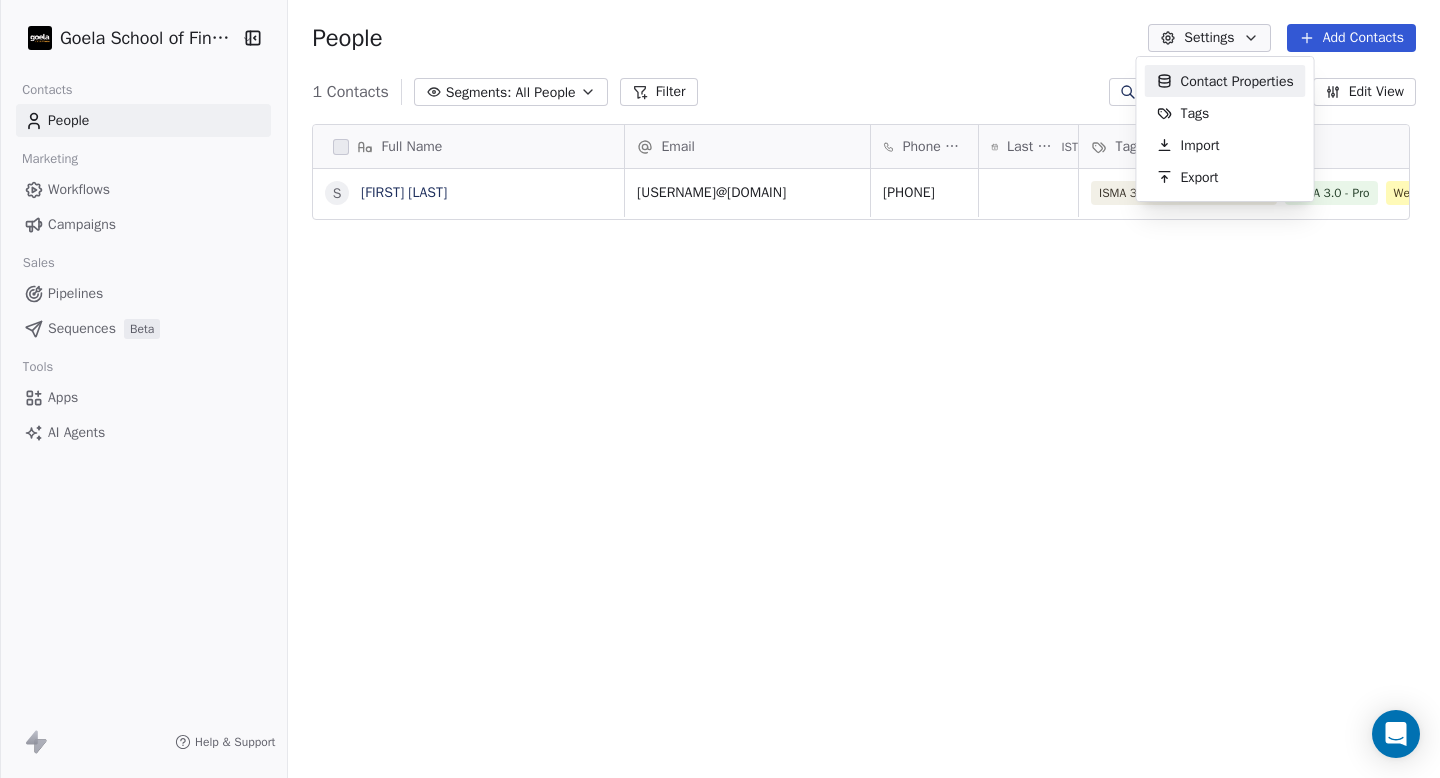 scroll, scrollTop: 16, scrollLeft: 16, axis: both 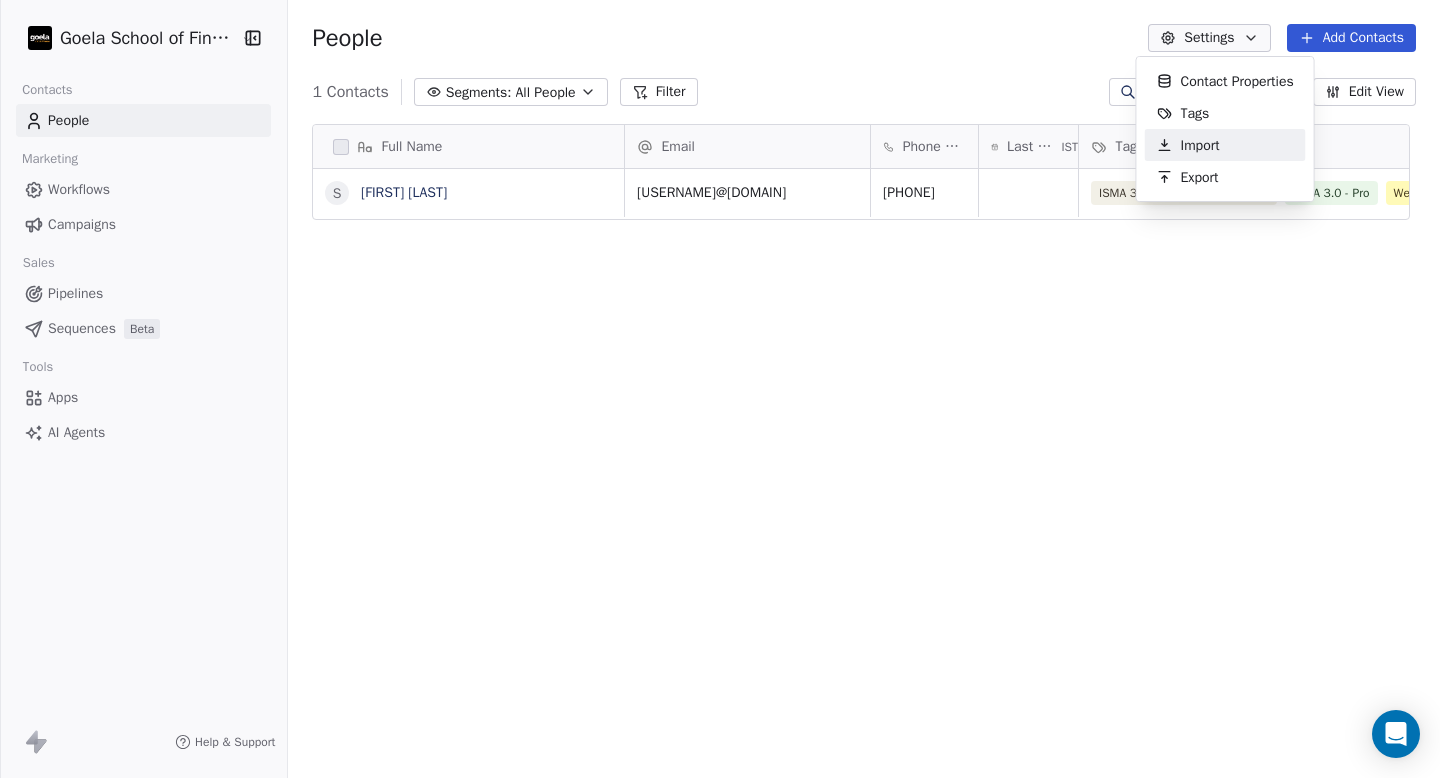 click on "Import" at bounding box center [1200, 145] 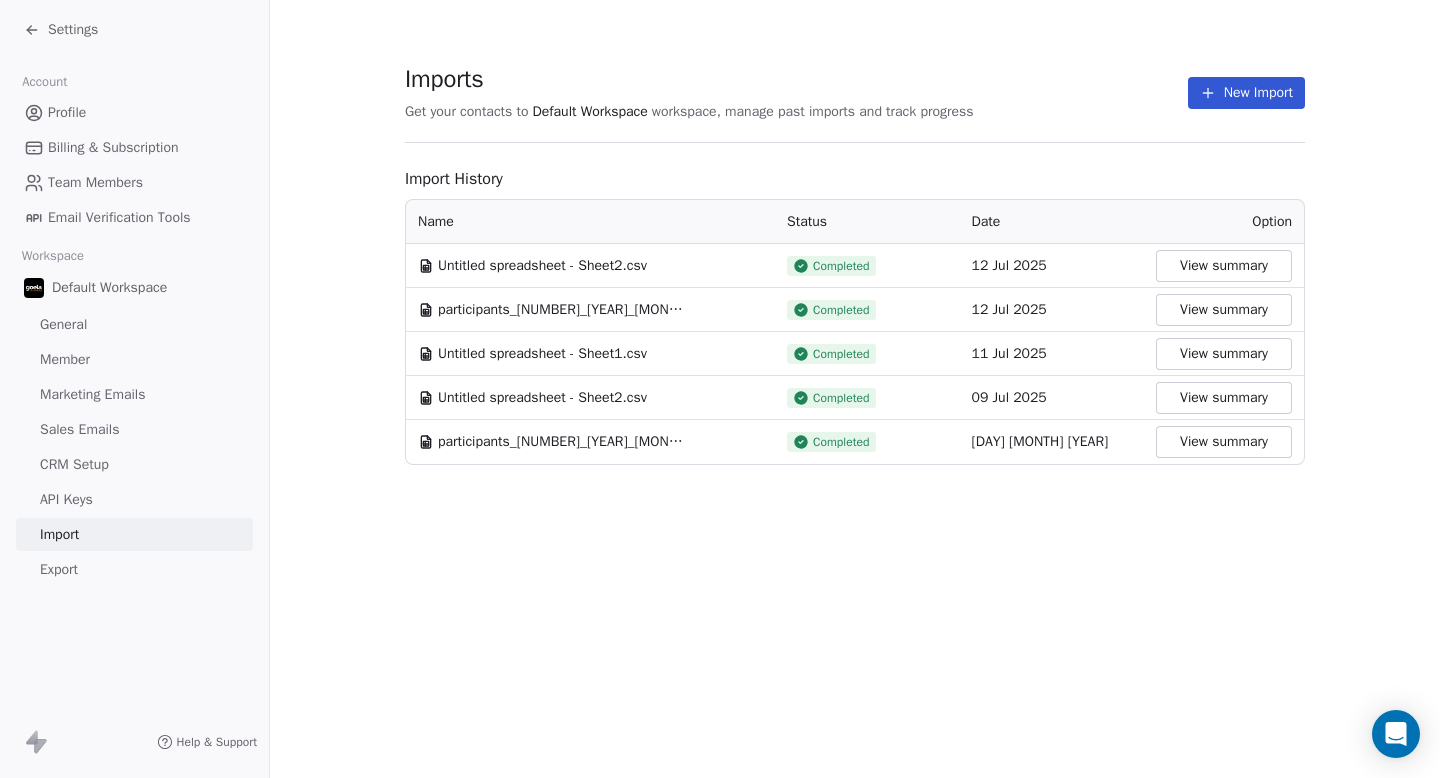 click on "New Import" at bounding box center [1246, 93] 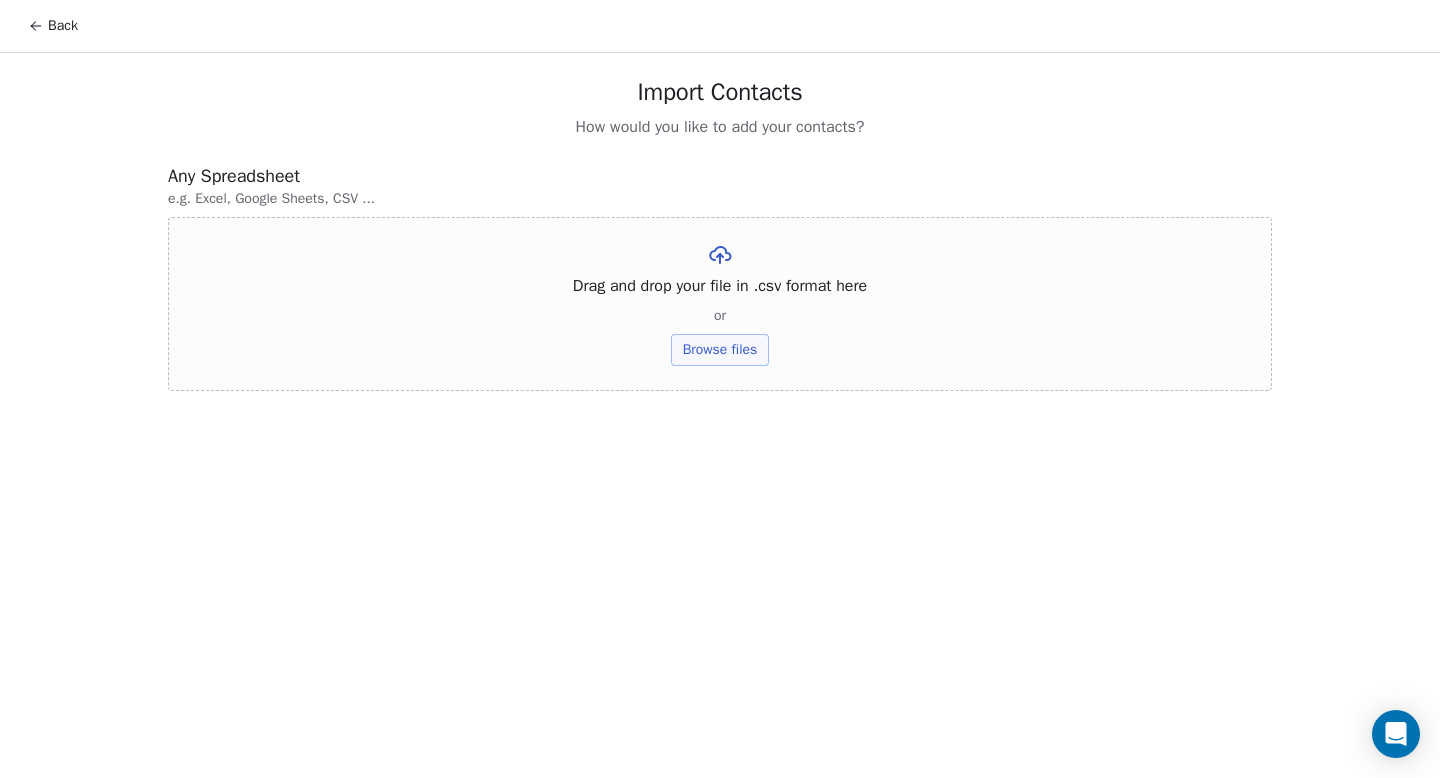 click on "Browse files" at bounding box center (720, 350) 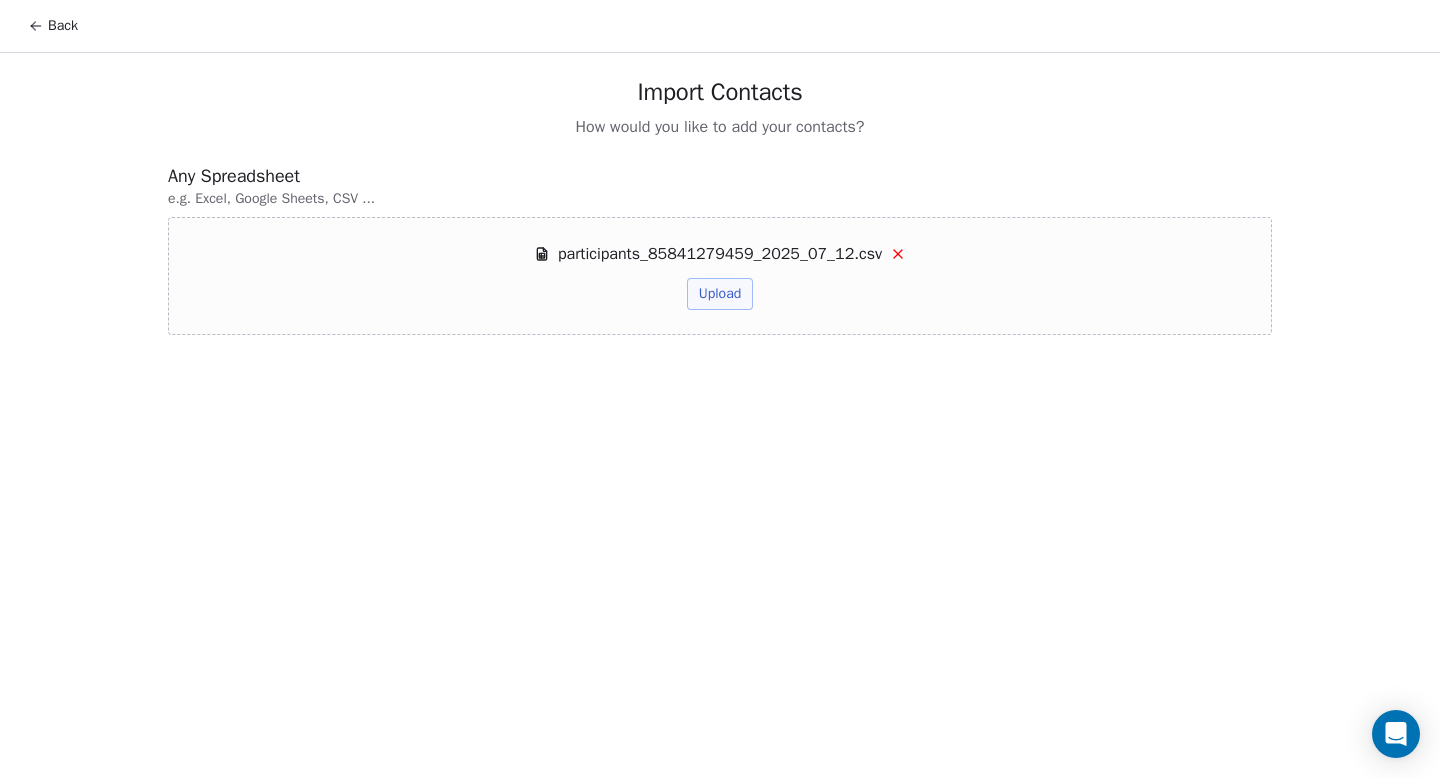 click on "Upload" at bounding box center (720, 294) 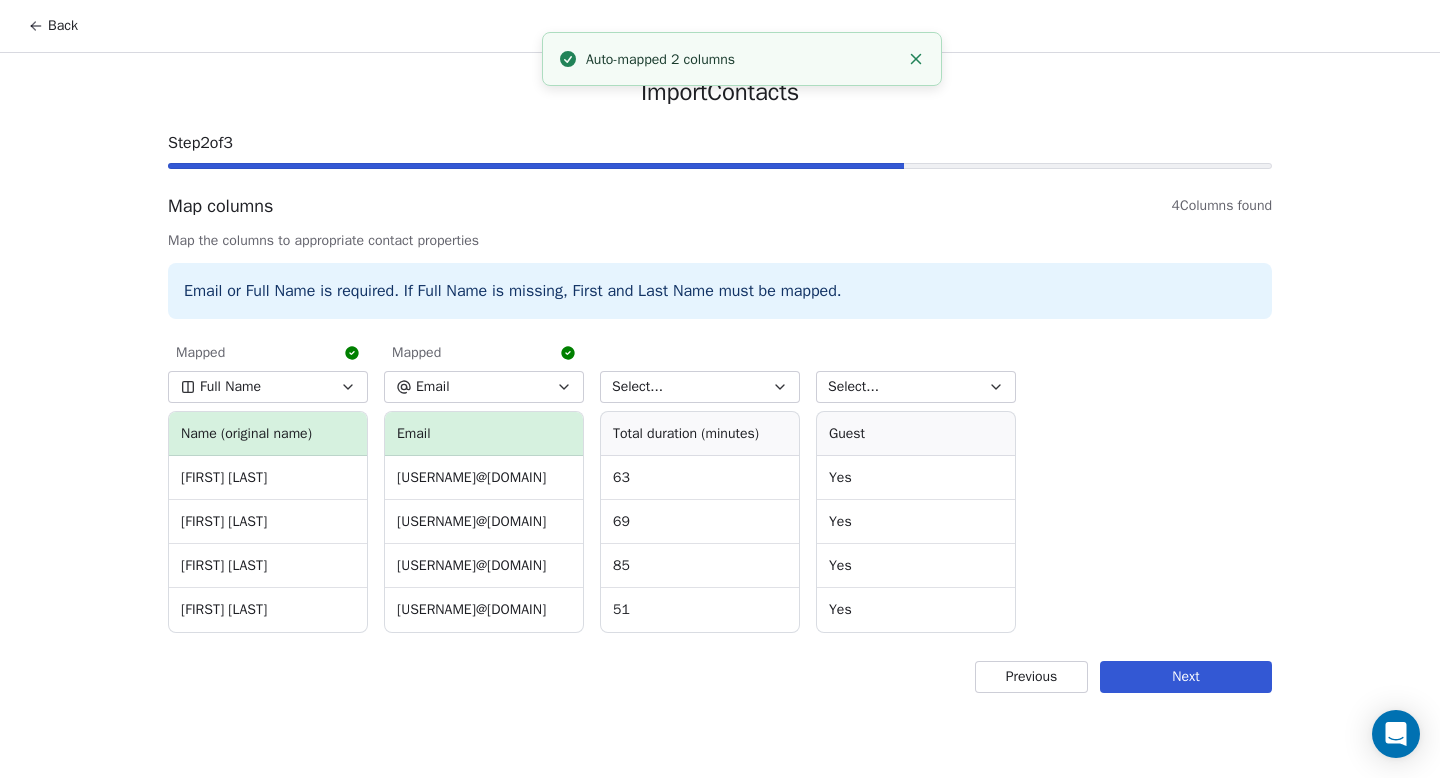 click on "Full Name" at bounding box center (268, 387) 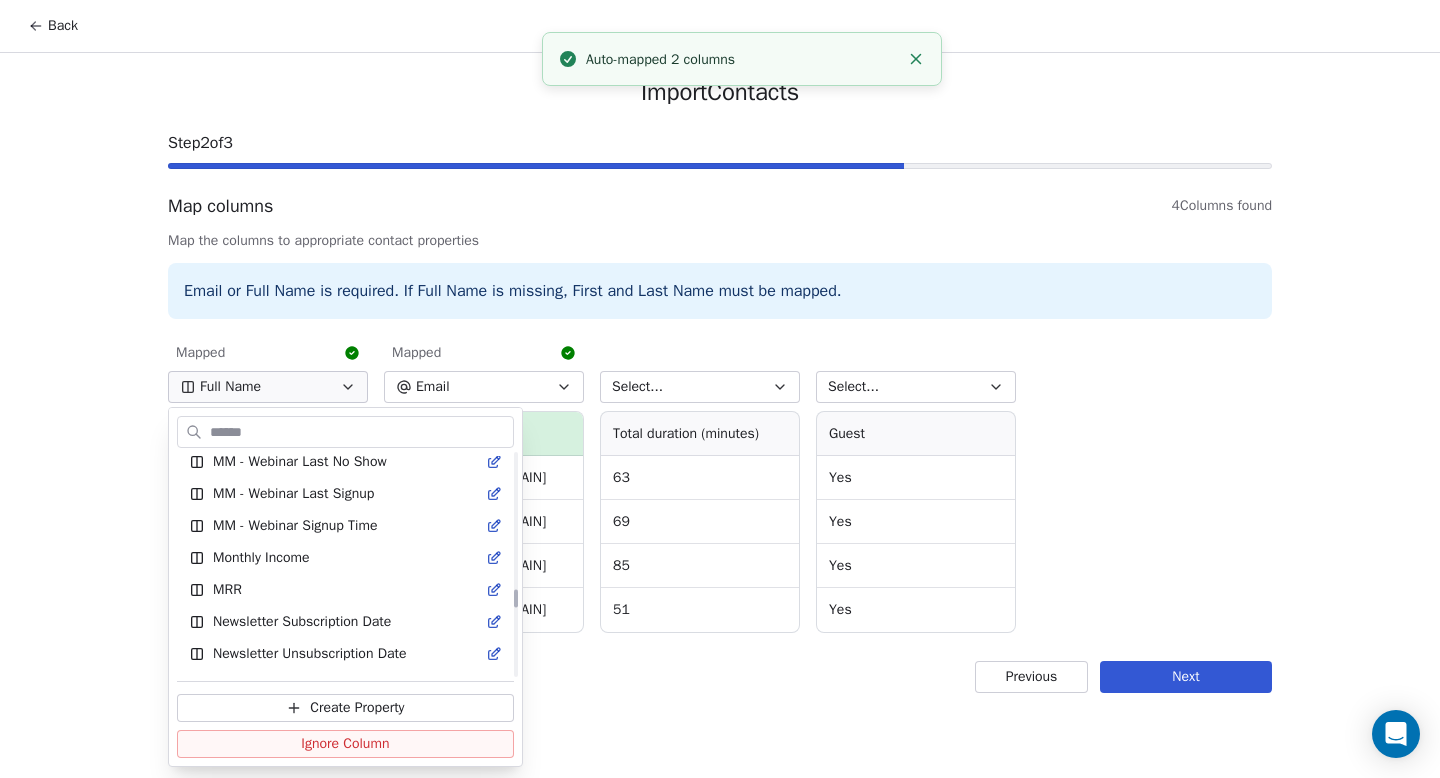 scroll, scrollTop: 2938, scrollLeft: 0, axis: vertical 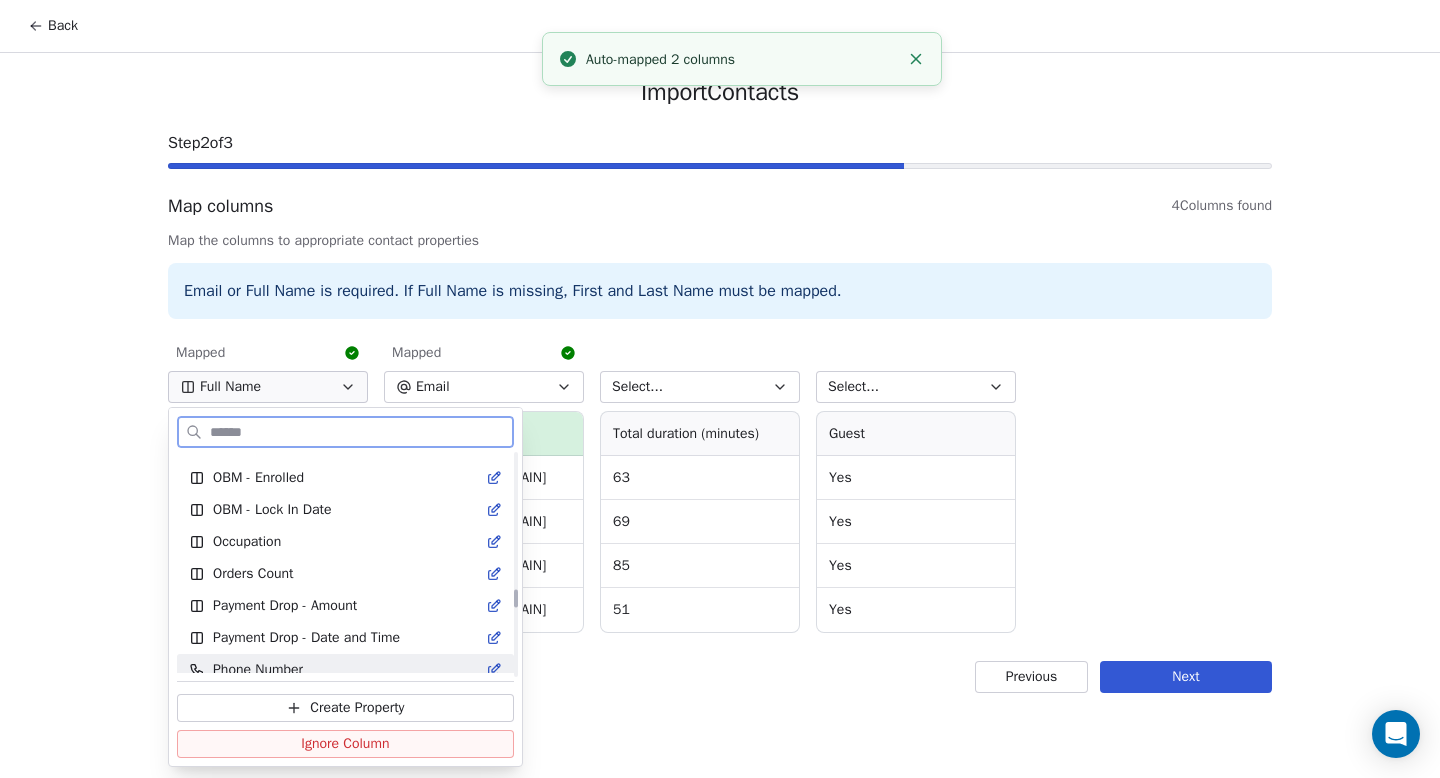 click on "Ignore Column" at bounding box center [345, 744] 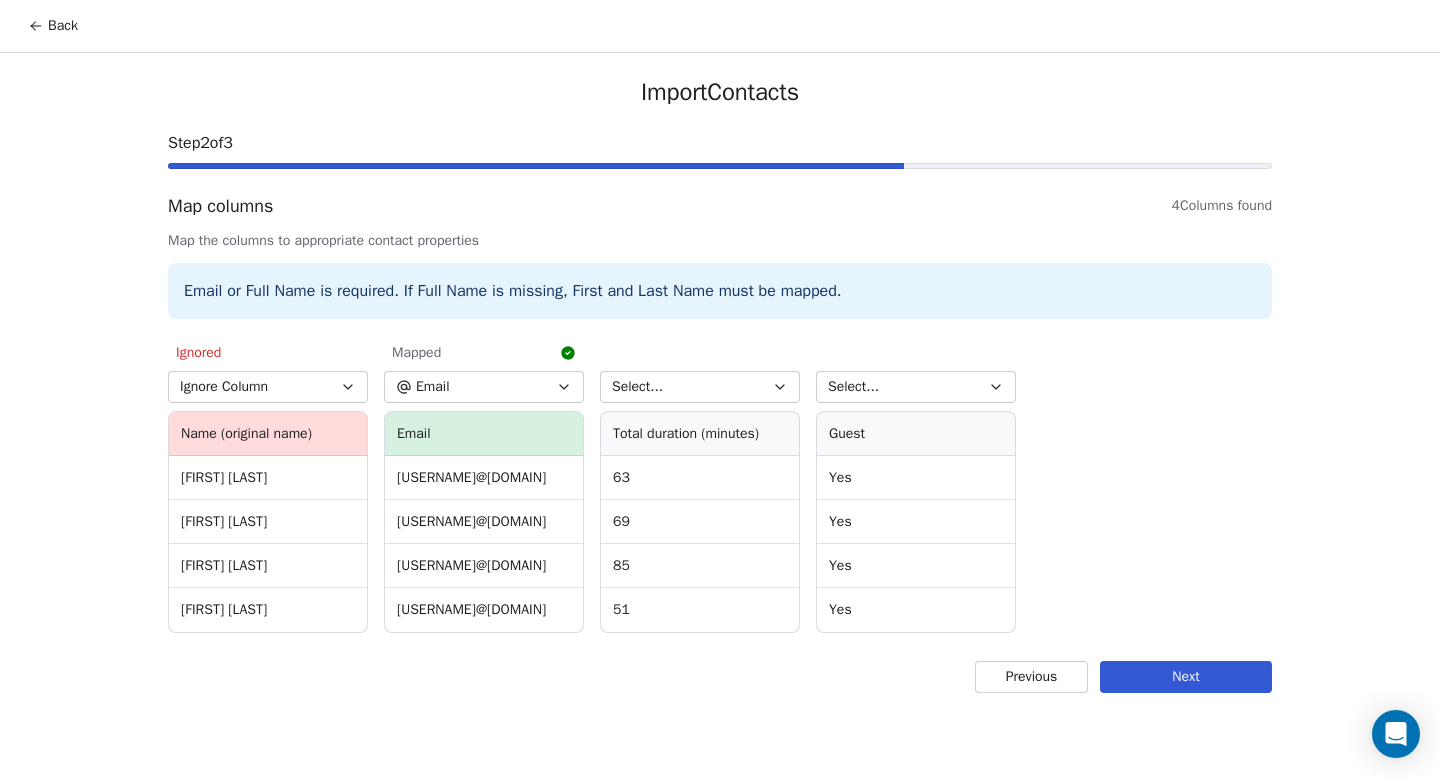 click on "Next" at bounding box center (1186, 677) 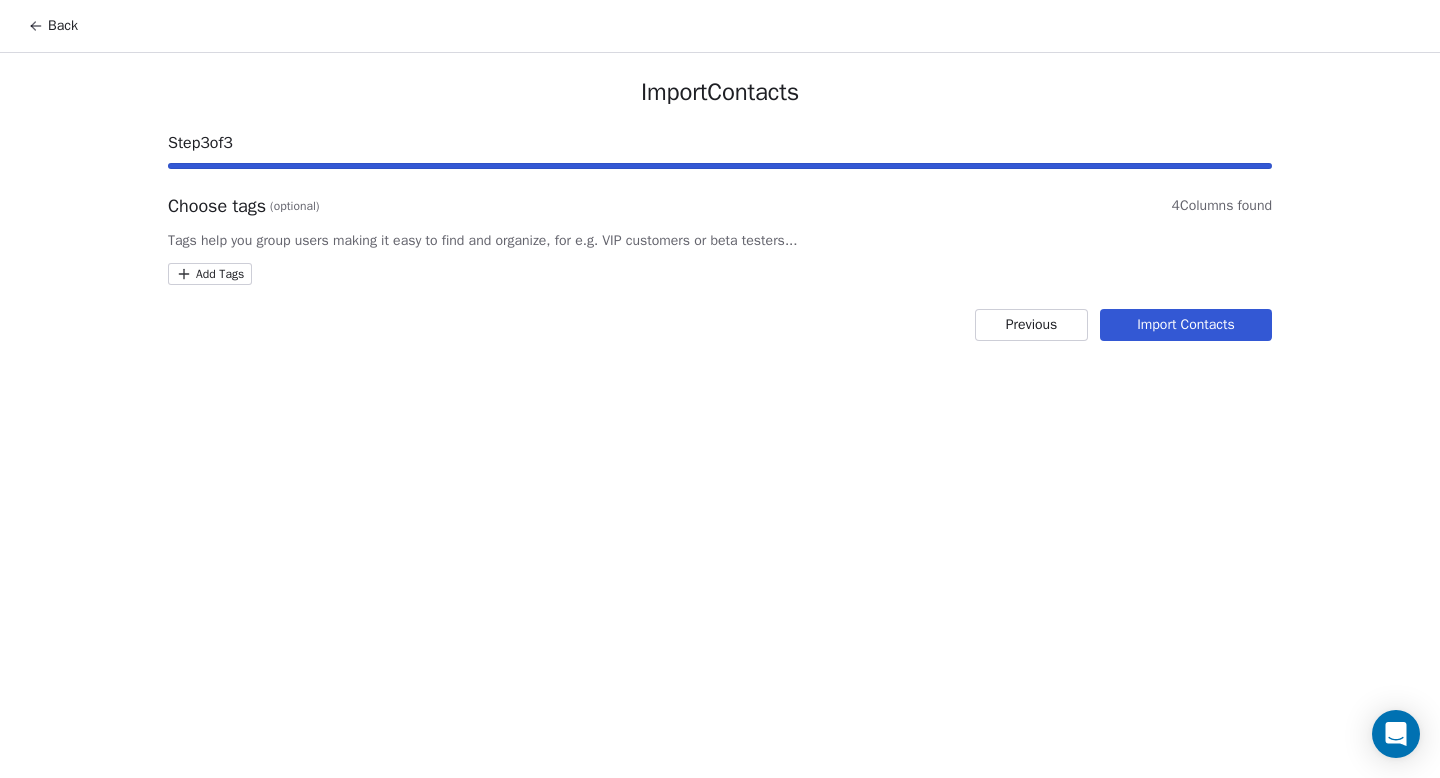 click on "Back Import  Contacts Step  3  of  3 Choose tags (optional) 4  Columns found Tags help you group users making it easy to find and organize, for e.g. VIP customers or beta testers...  Add Tags Previous Import Contacts" at bounding box center [720, 389] 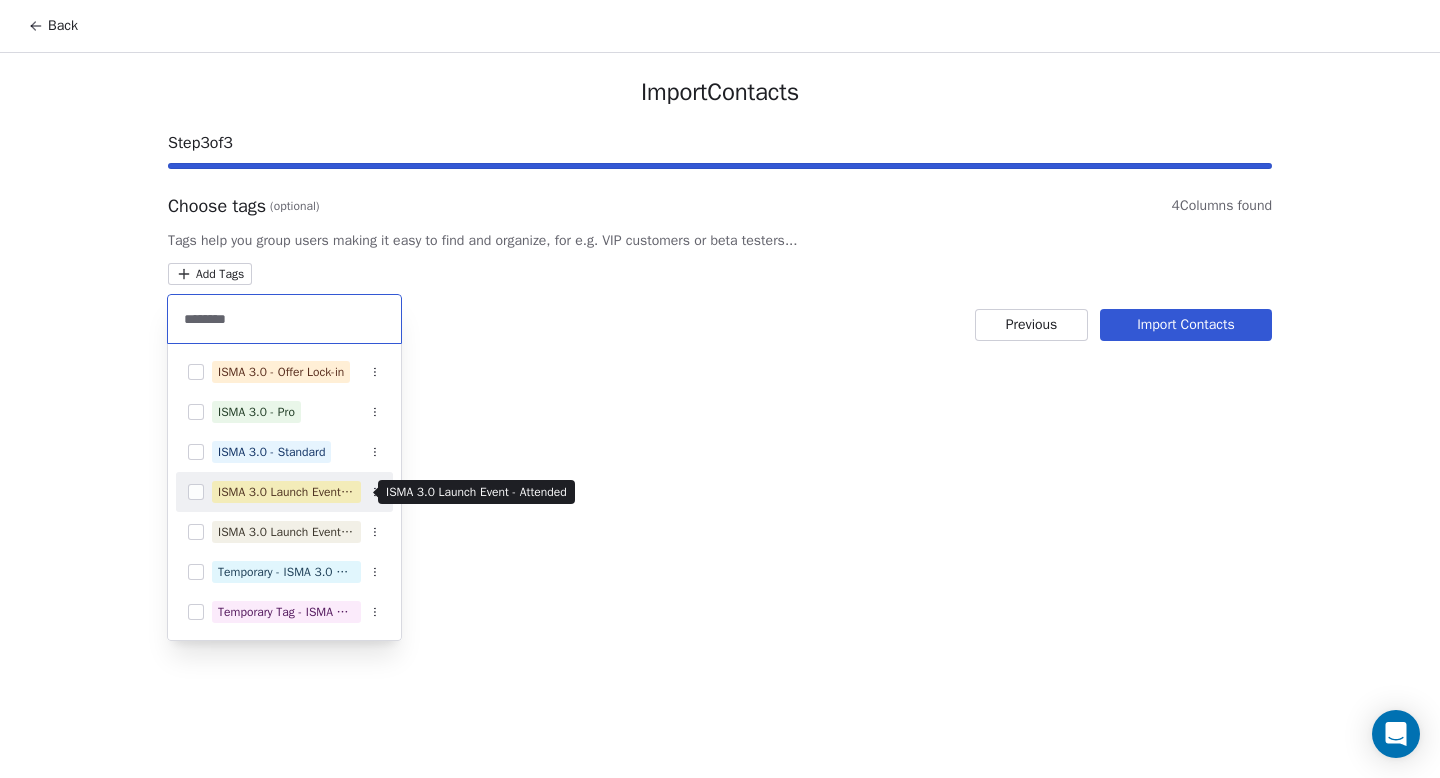 type on "********" 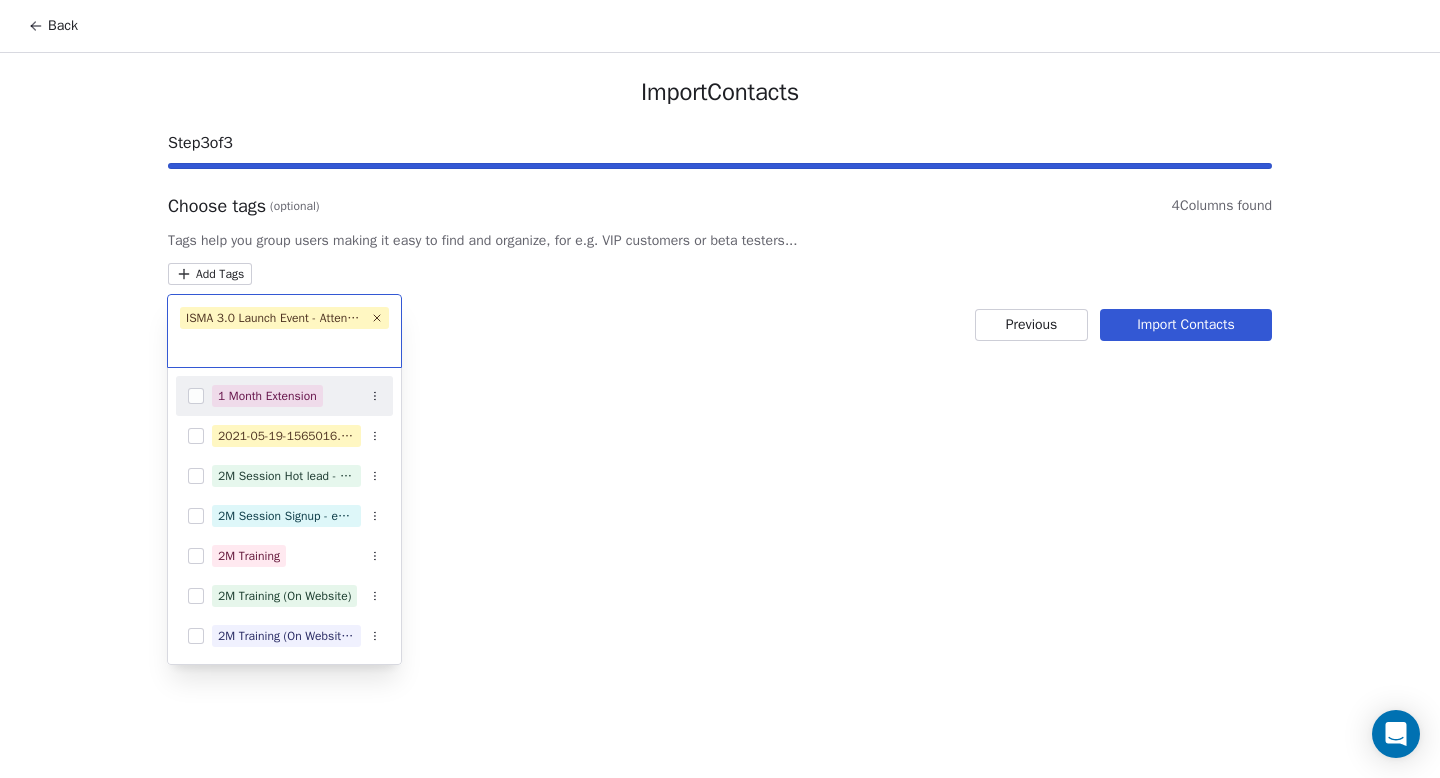 click on "Back Import  Contacts Step  3  of  3 Choose tags (optional) 4  Columns found Tags help you group users making it easy to find and organize, for e.g. VIP customers or beta testers...  Add Tags Previous Import Contacts
ISMA 3.0 Launch Event - Attended 1 Month Extension 2021-05-19-1565016.csv 2M Session Hot lead - everwebinar 2M Session Signup - everwebinar 2M Training 2M Training (On Website) 2M Training (On Website) - Completed 2M YouTube 3 Day Webinar Attendees 3 Day Webinar Waitlist 3 Month Extension 5k Remaining amount webinar - 23.12.22 Attendees" at bounding box center (720, 389) 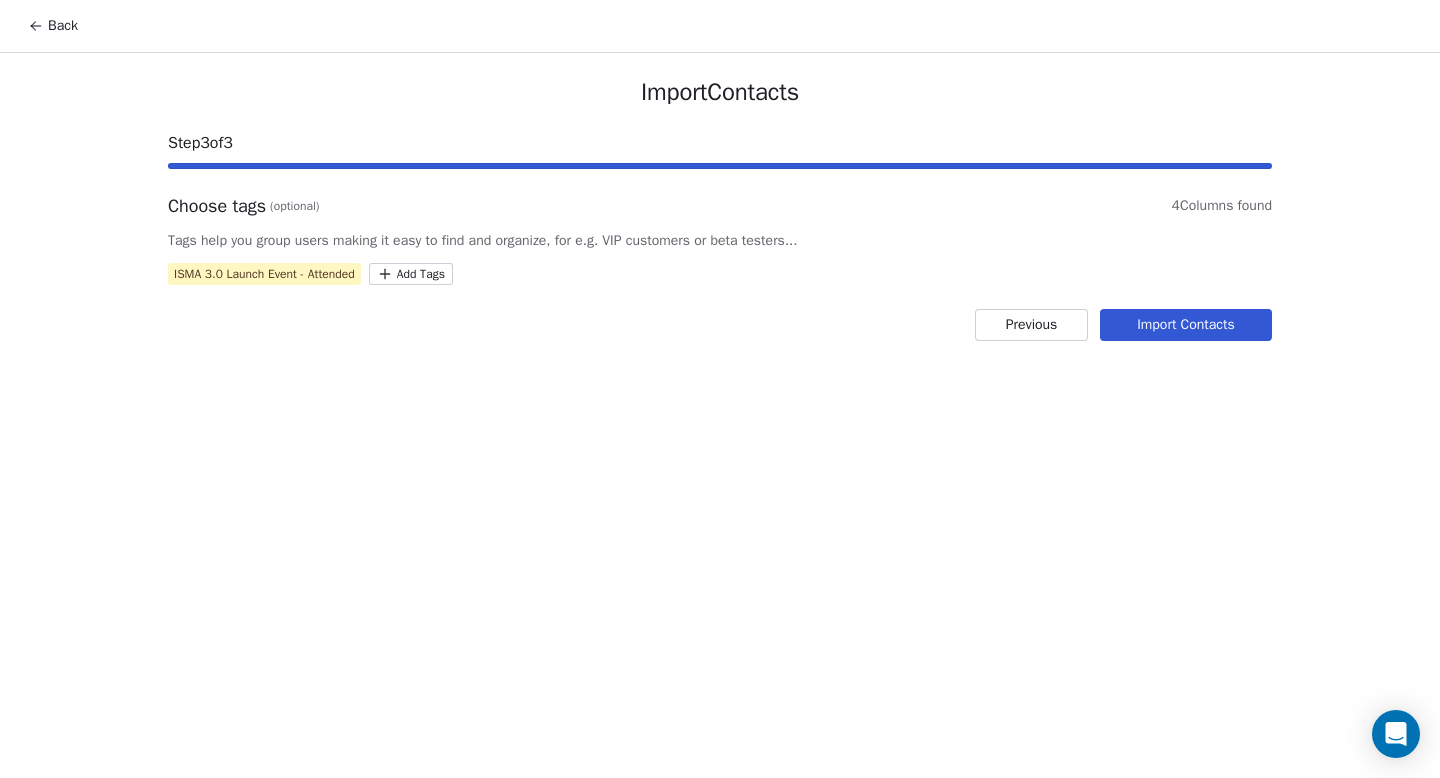 click on "Import Contacts" at bounding box center [1186, 325] 